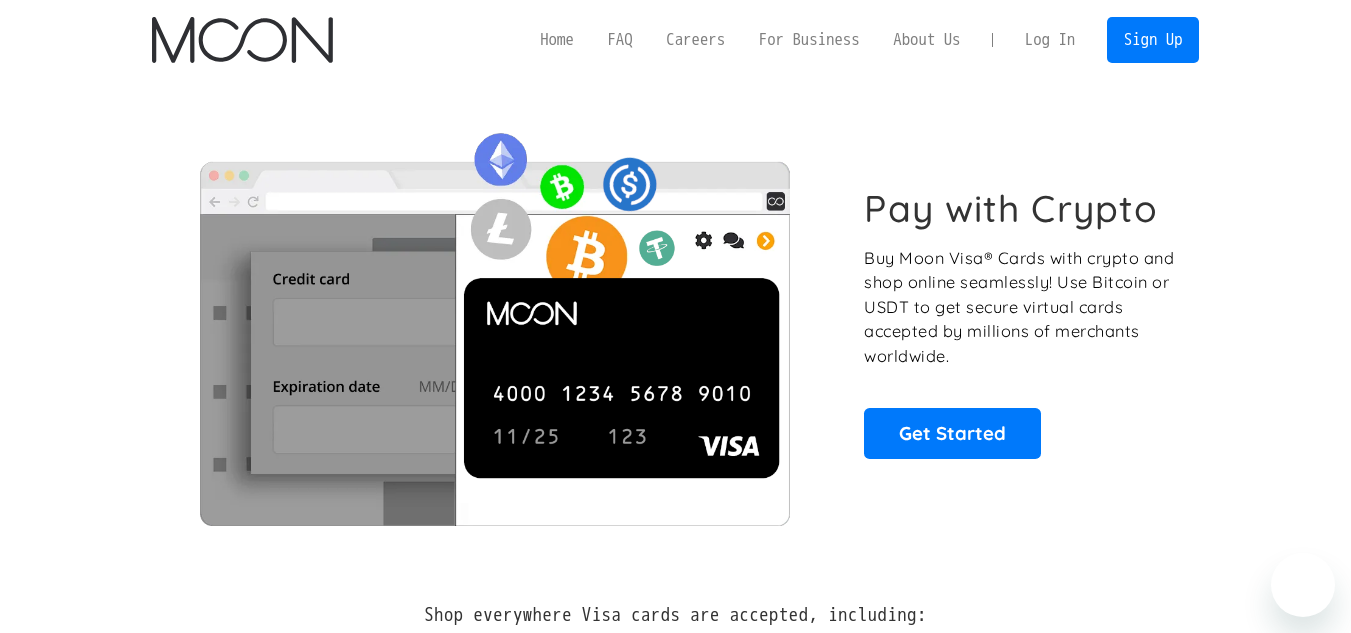 scroll, scrollTop: 0, scrollLeft: 0, axis: both 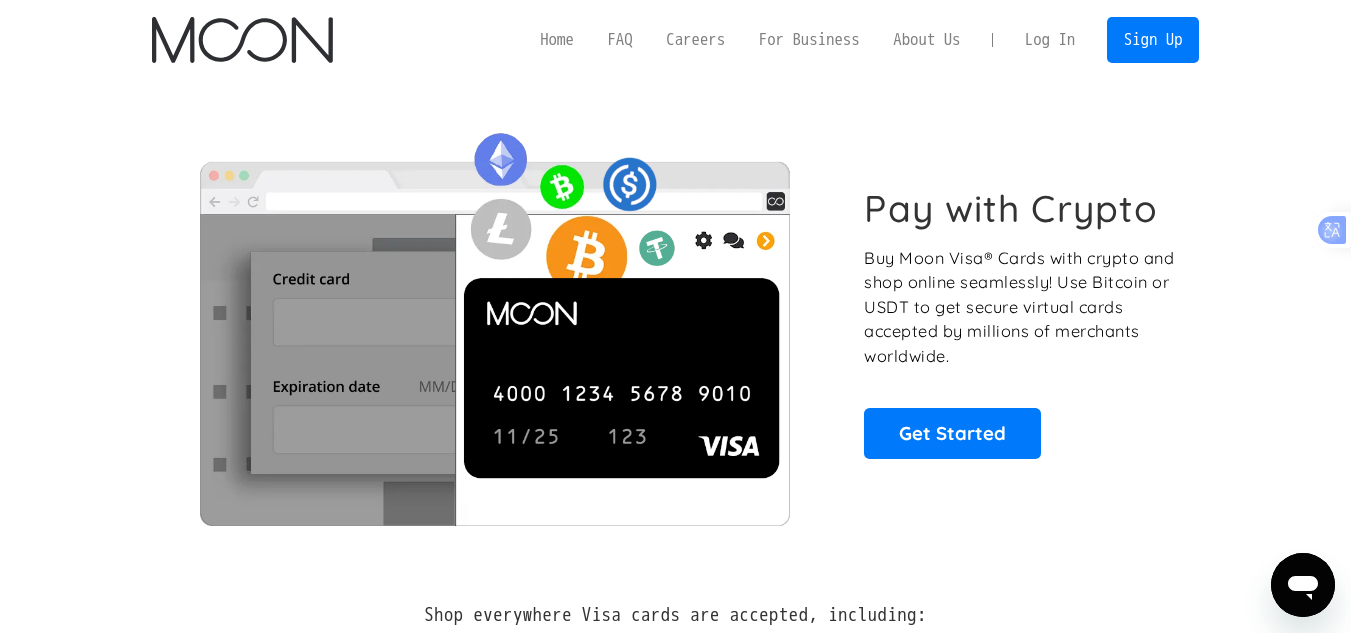 click on "Log In" at bounding box center (1050, 40) 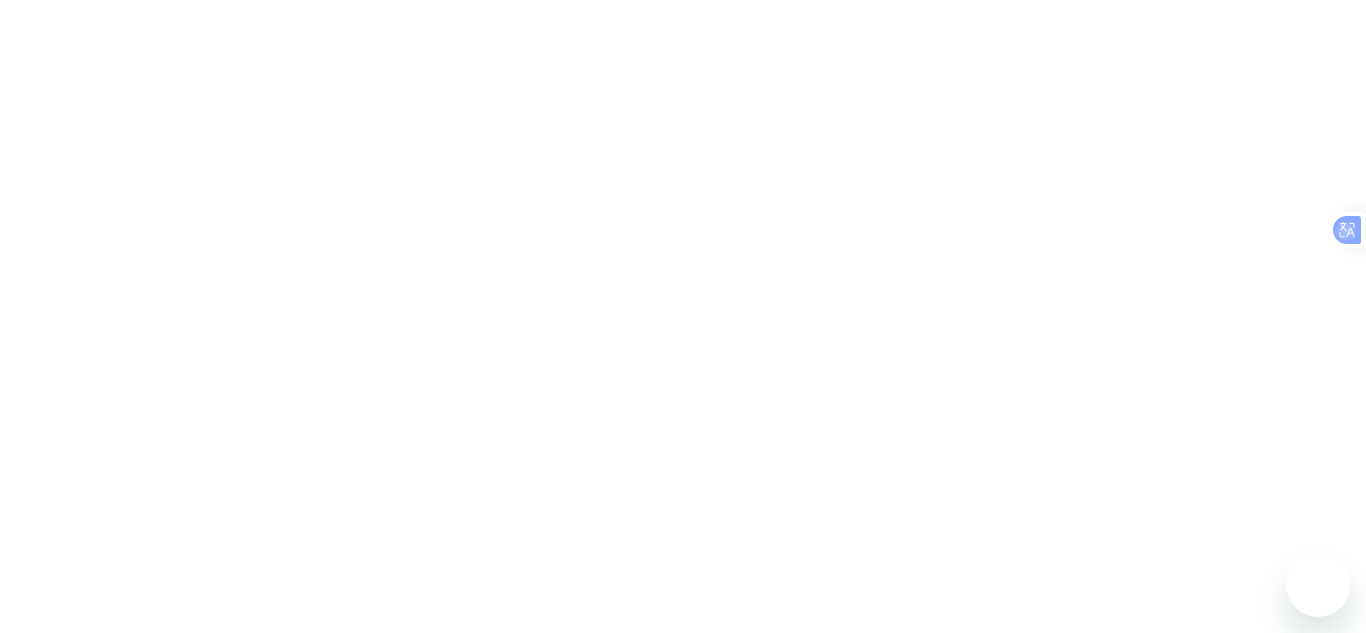 scroll, scrollTop: 0, scrollLeft: 0, axis: both 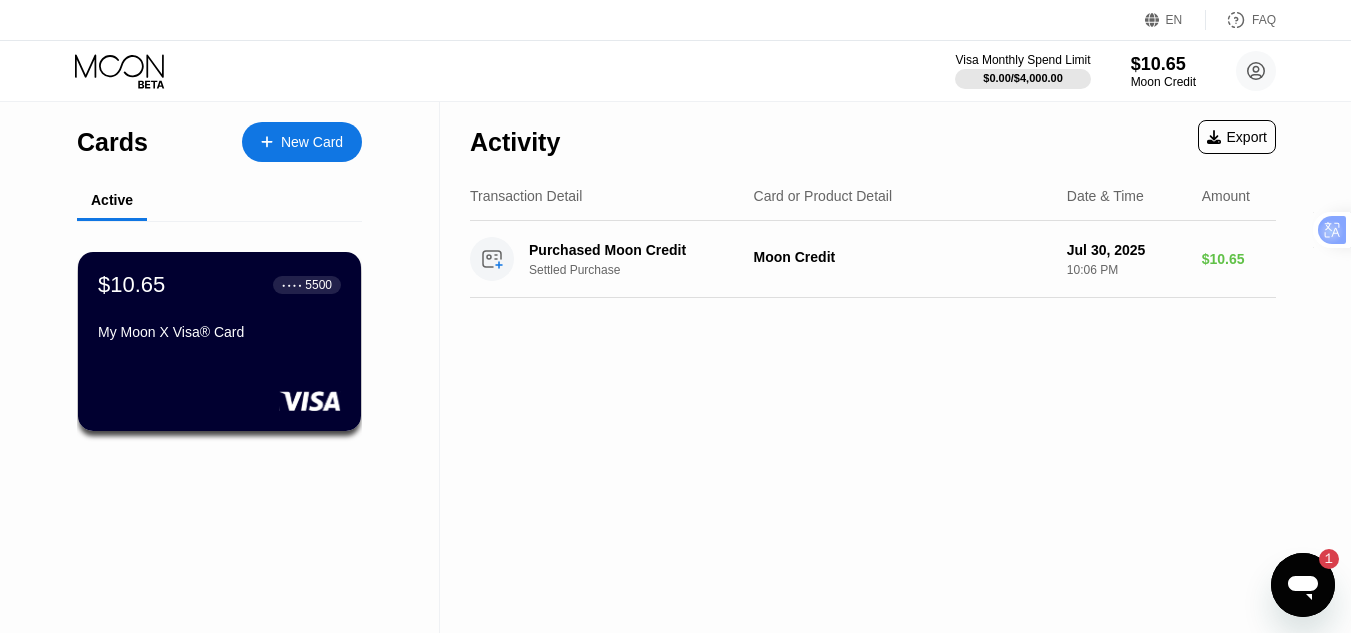 click on "$10.65 ● ● ● ● [CARD_NUMBER]" at bounding box center (219, 341) 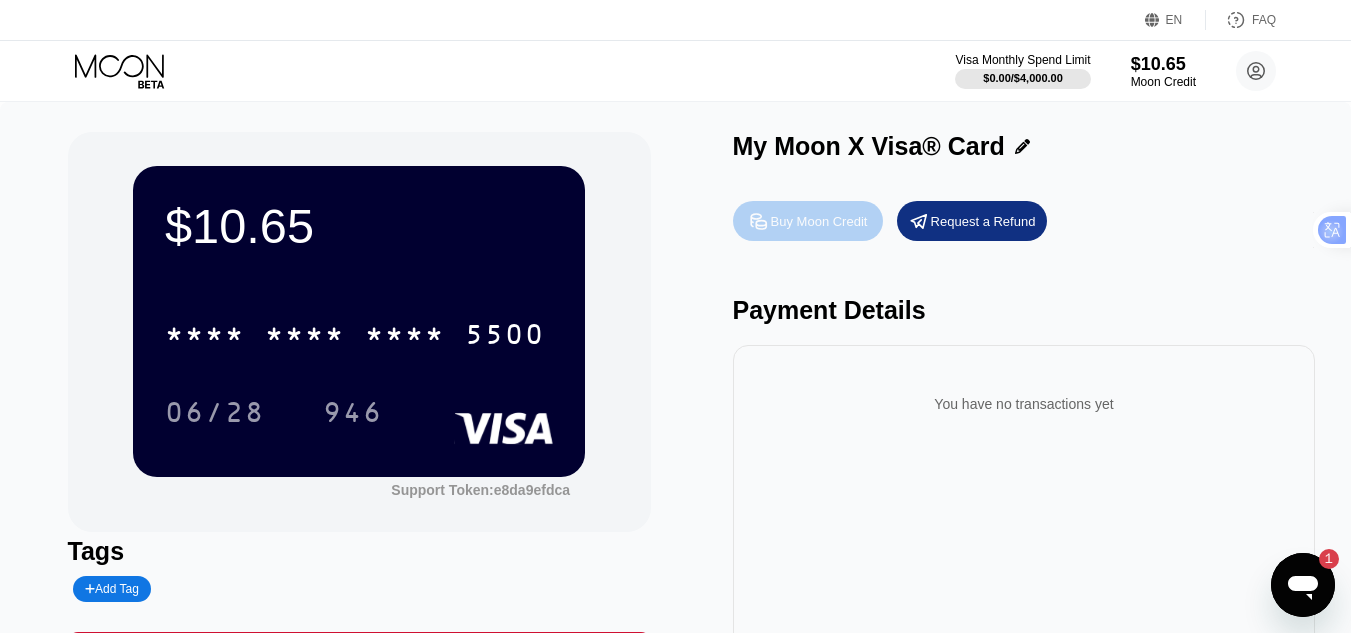 click on "Buy Moon Credit" at bounding box center [819, 221] 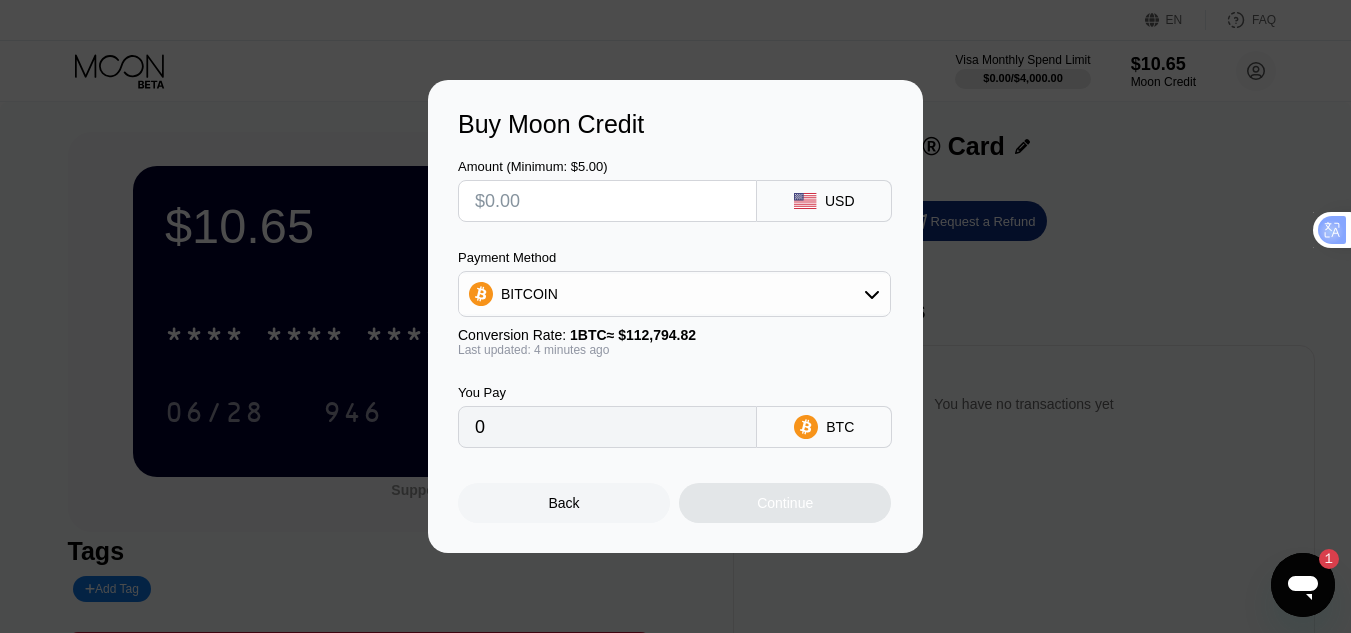 click on "BITCOIN" at bounding box center (674, 294) 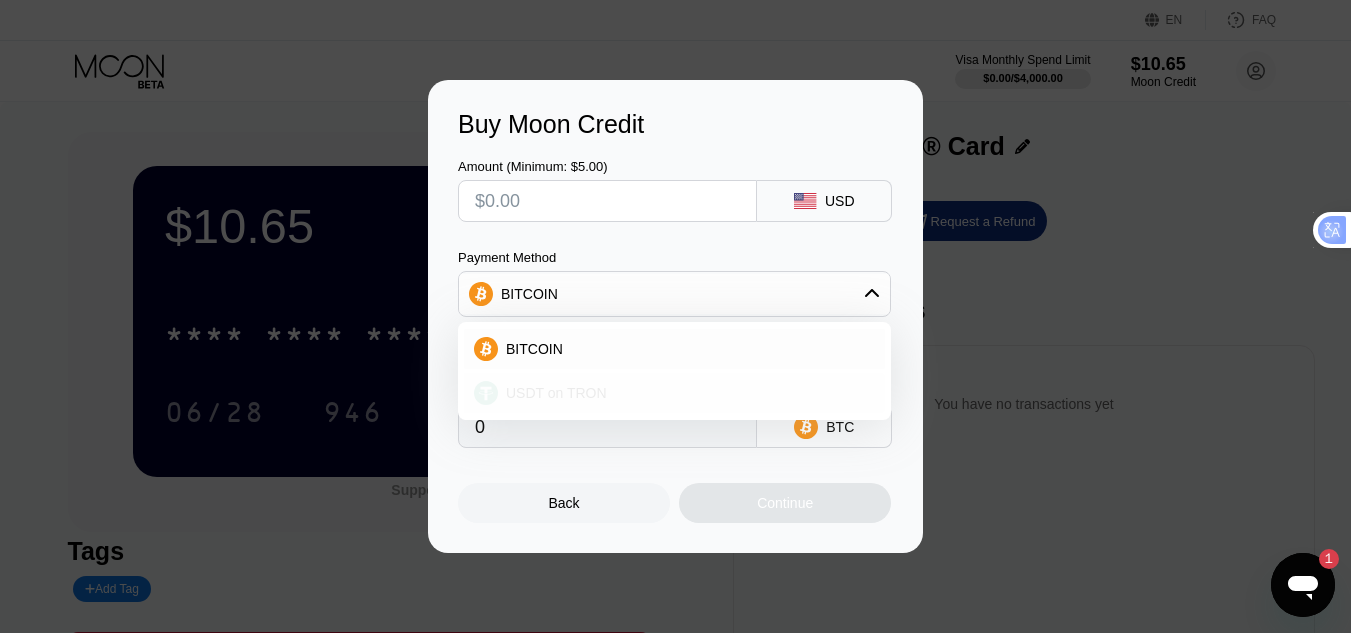 click on "USDT on TRON" at bounding box center [556, 393] 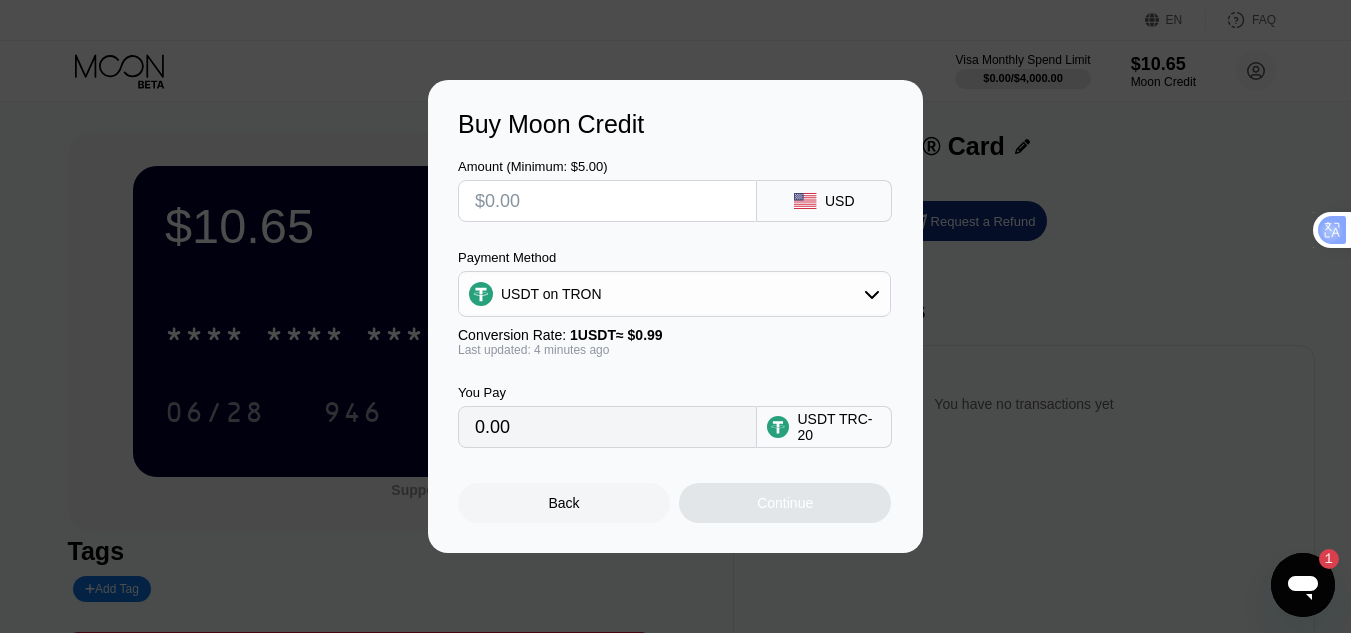 click on "USDT on TRON" at bounding box center [674, 294] 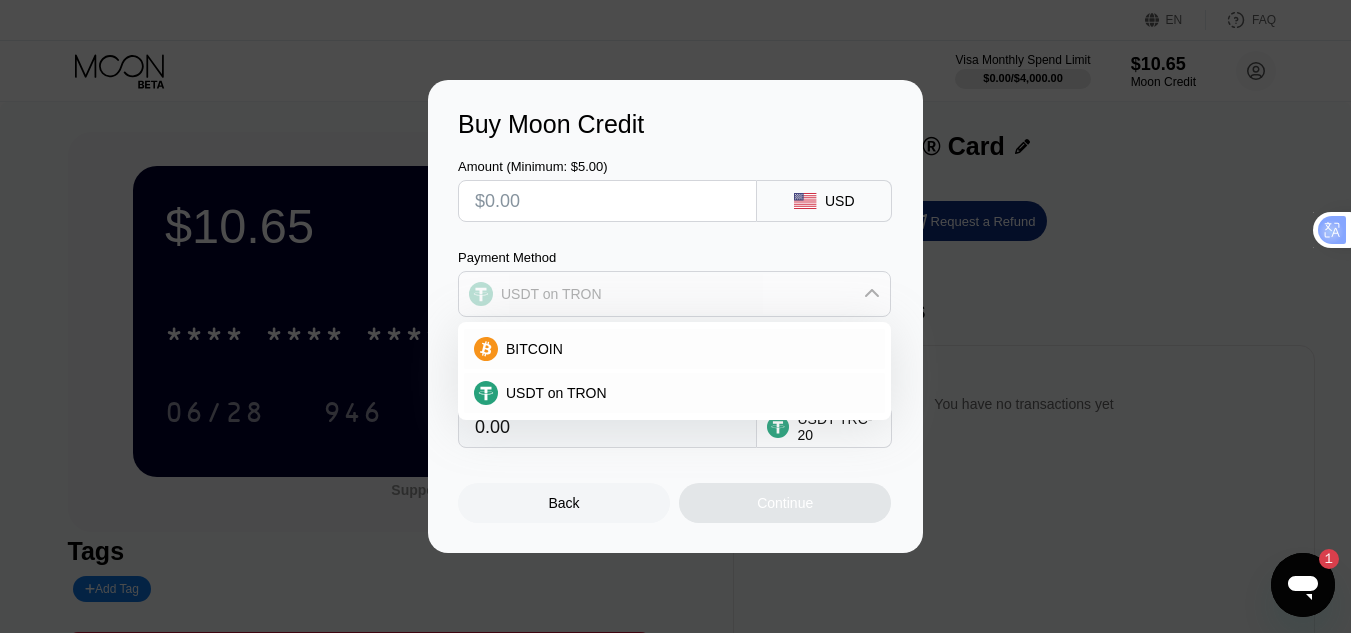 click on "USDT on TRON" at bounding box center (674, 294) 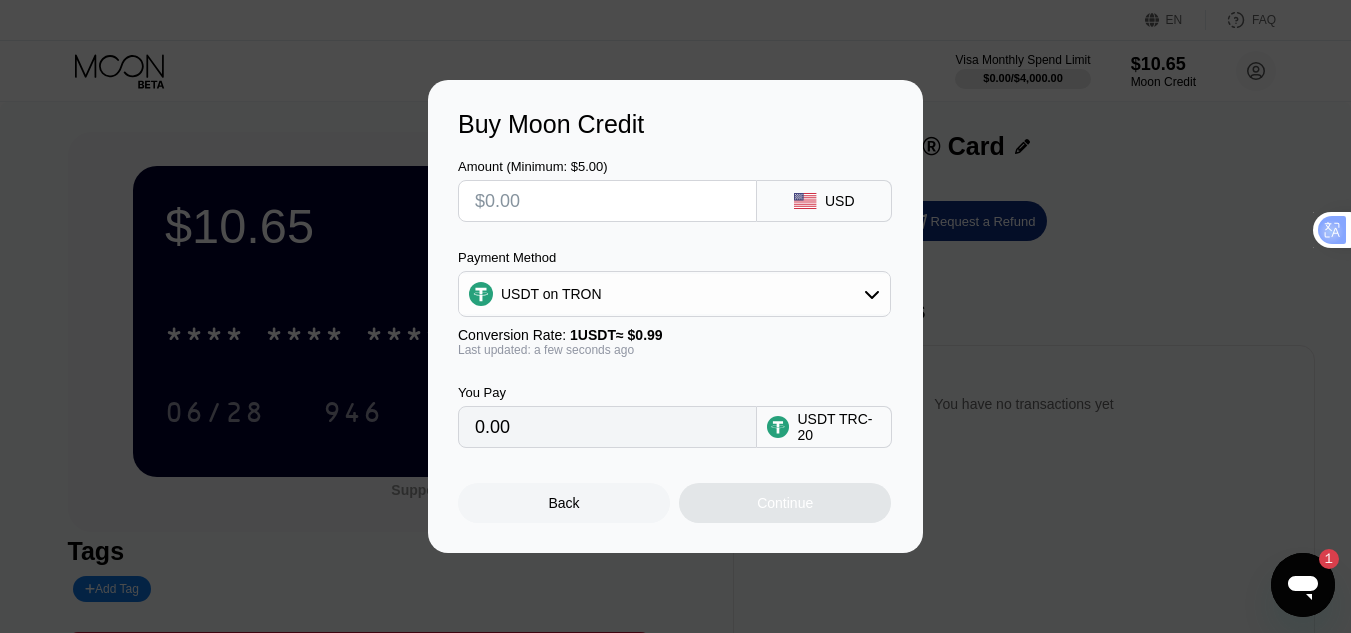 drag, startPoint x: 592, startPoint y: 441, endPoint x: 424, endPoint y: 435, distance: 168.1071 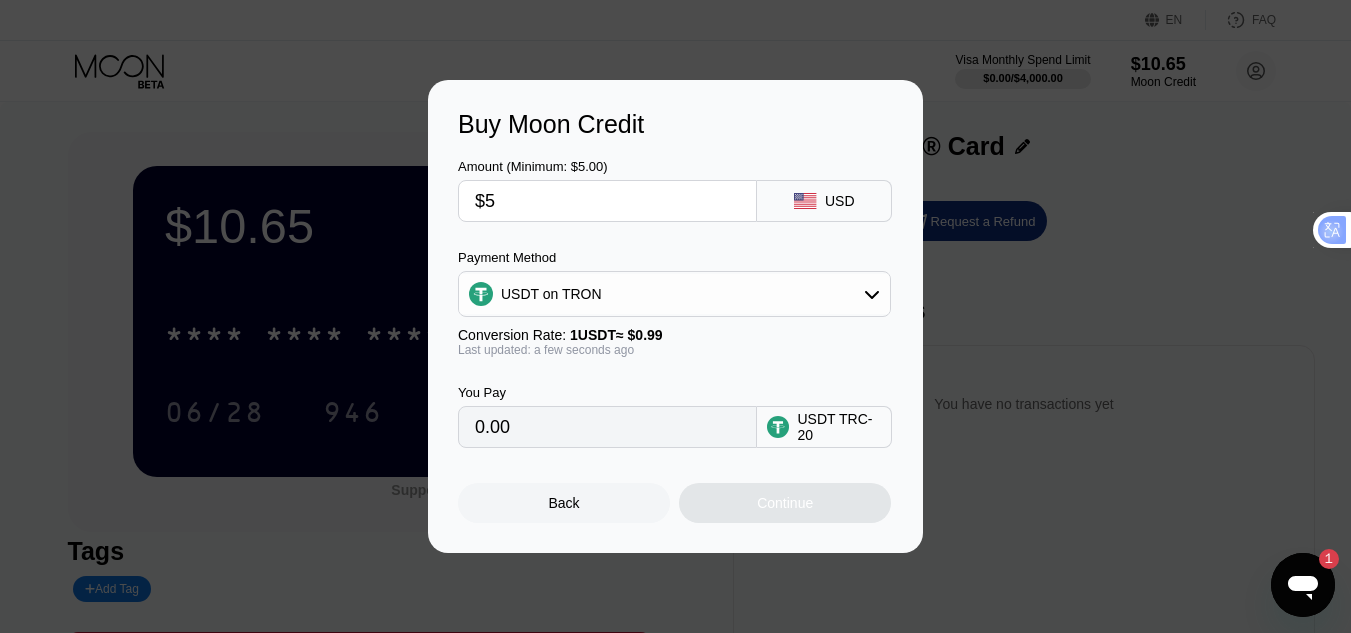 type on "$50" 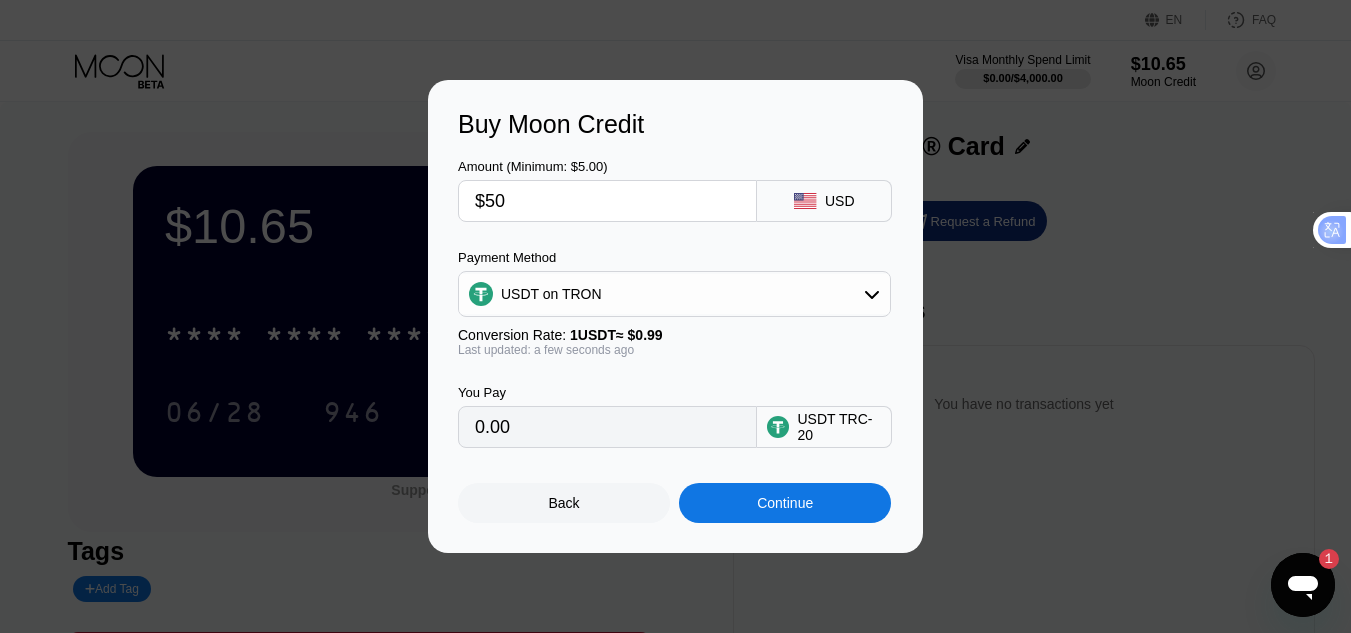 type on "50.51" 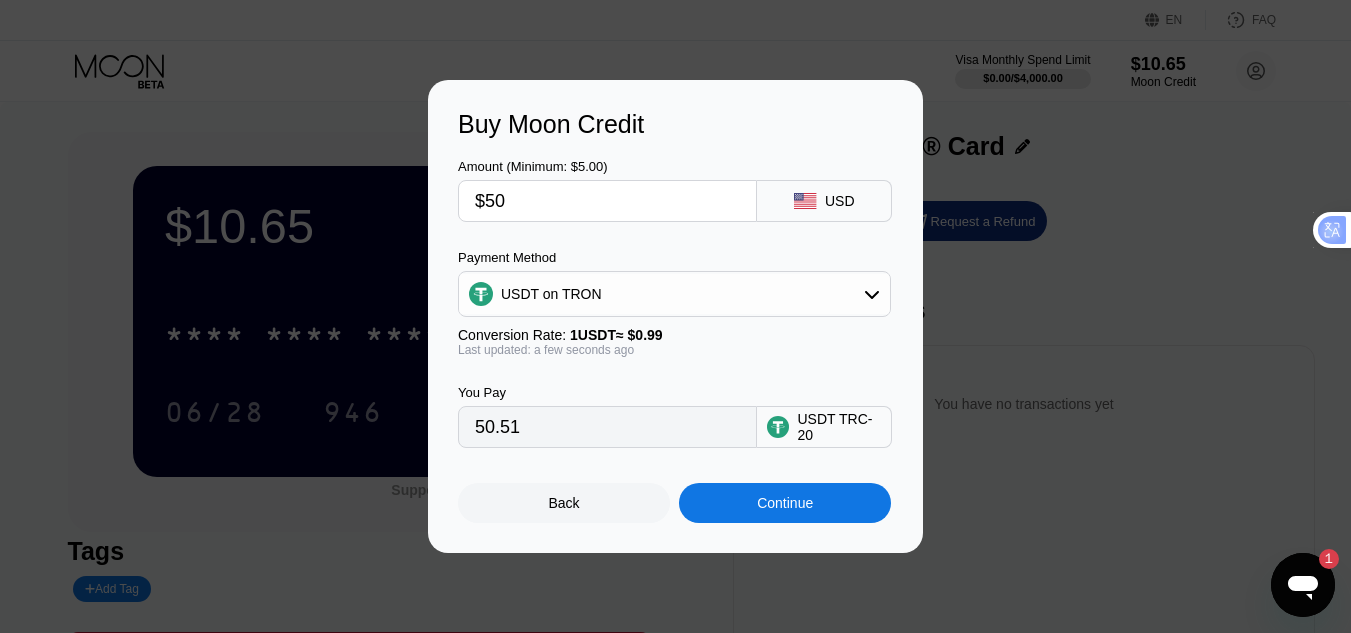 type on "$5" 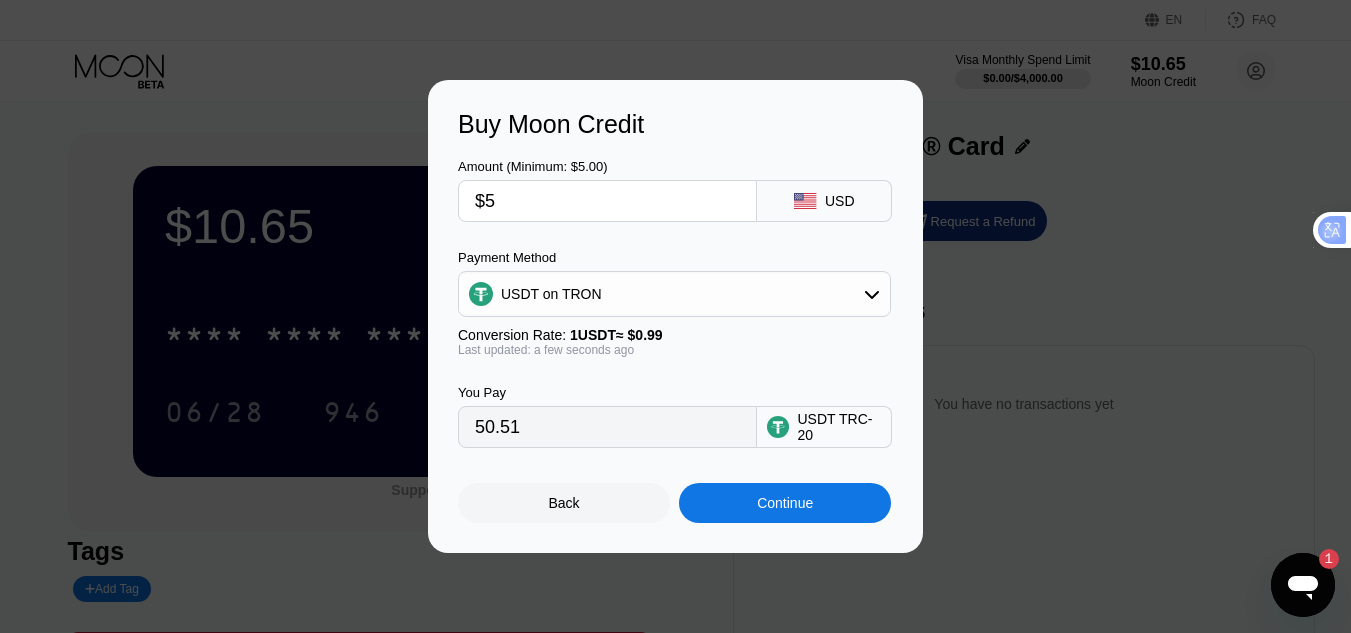 type 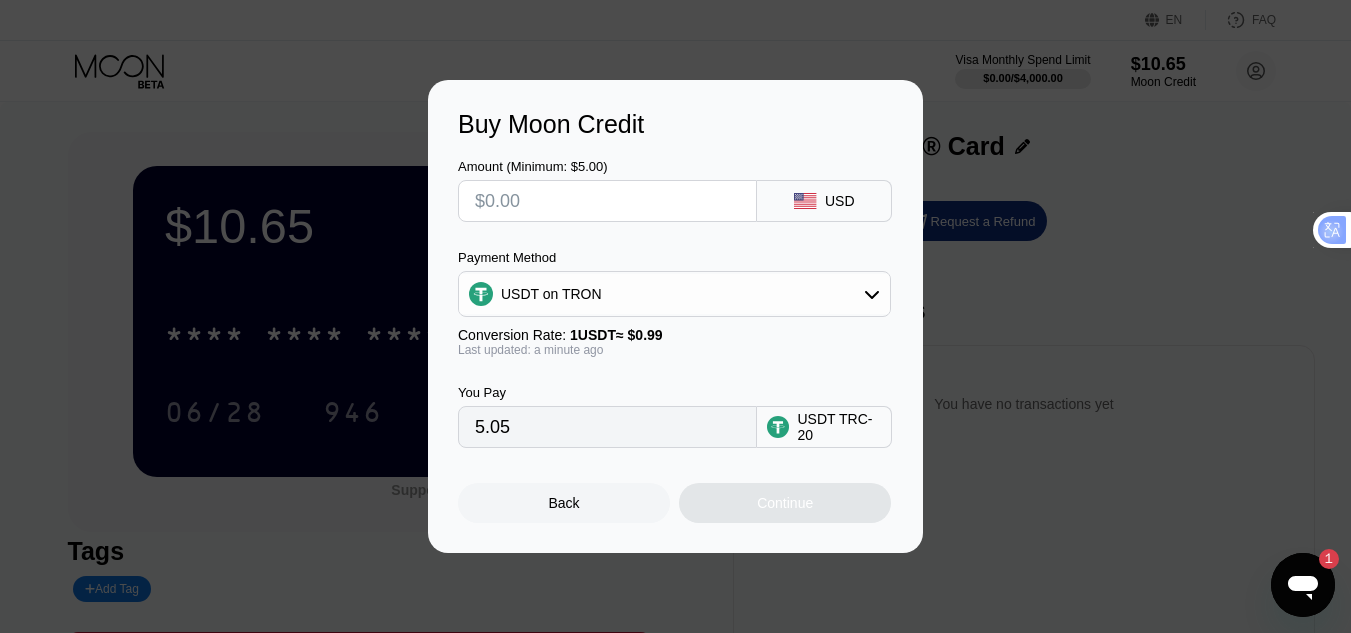 type on "0.00" 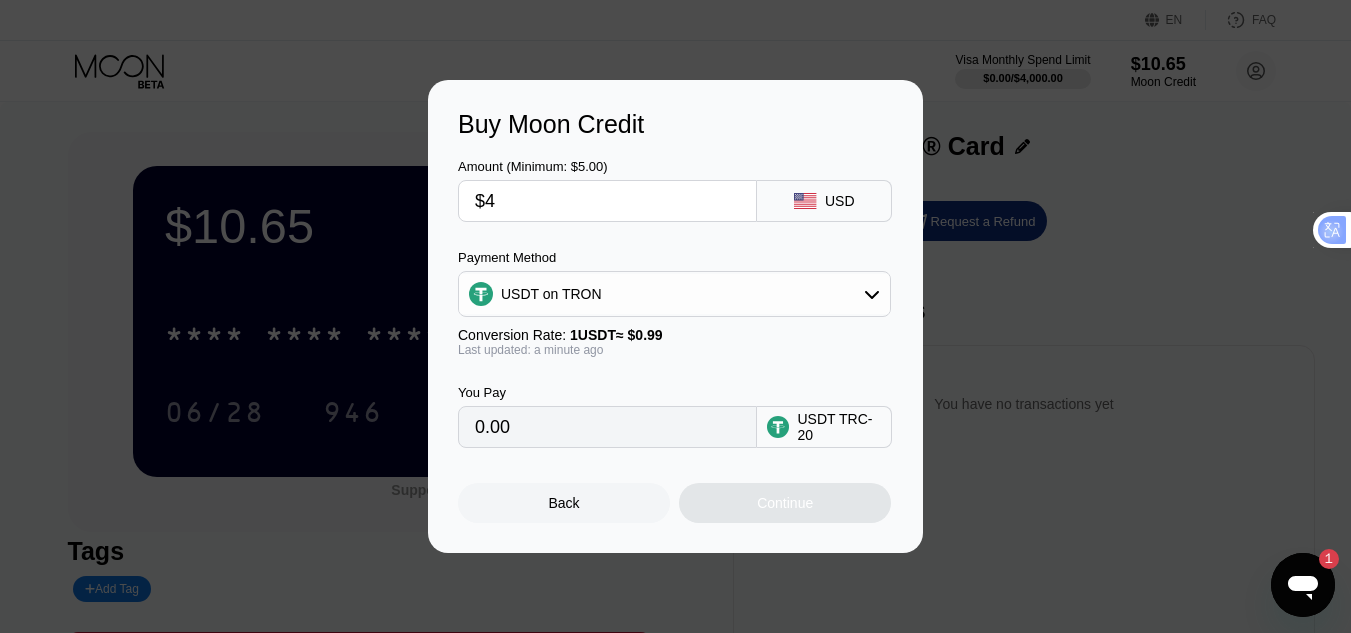 type on "$49" 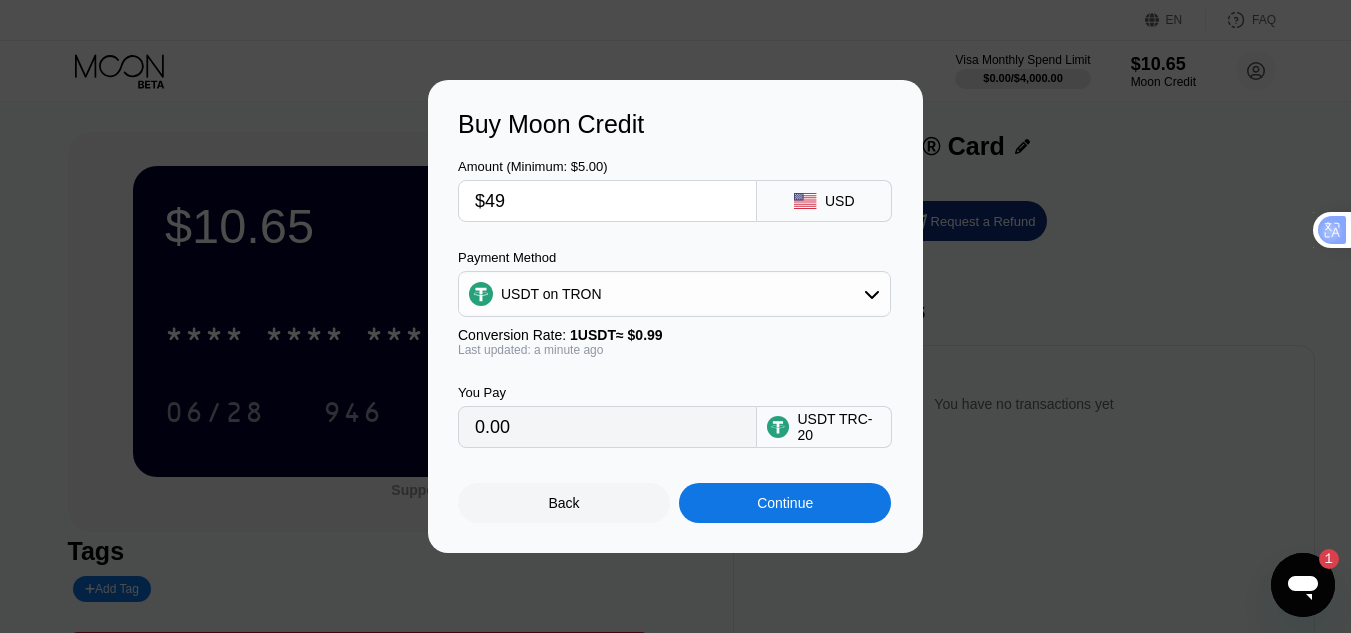 type on "49.49" 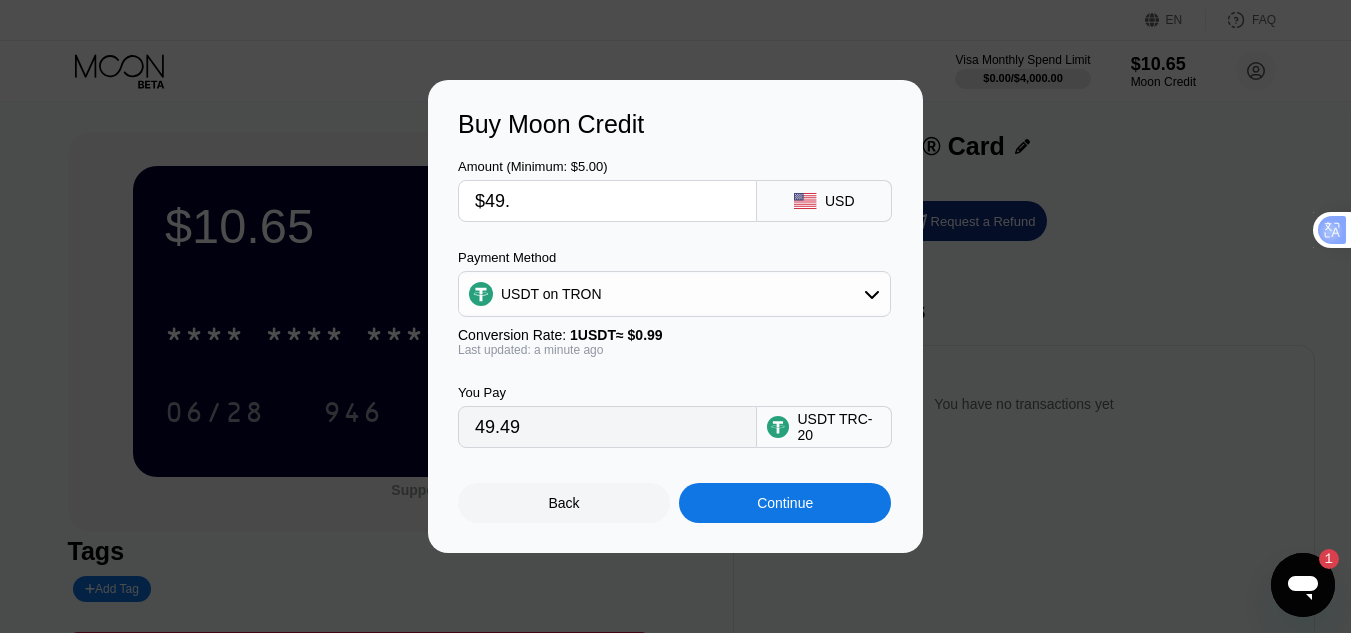 type on "$49.5" 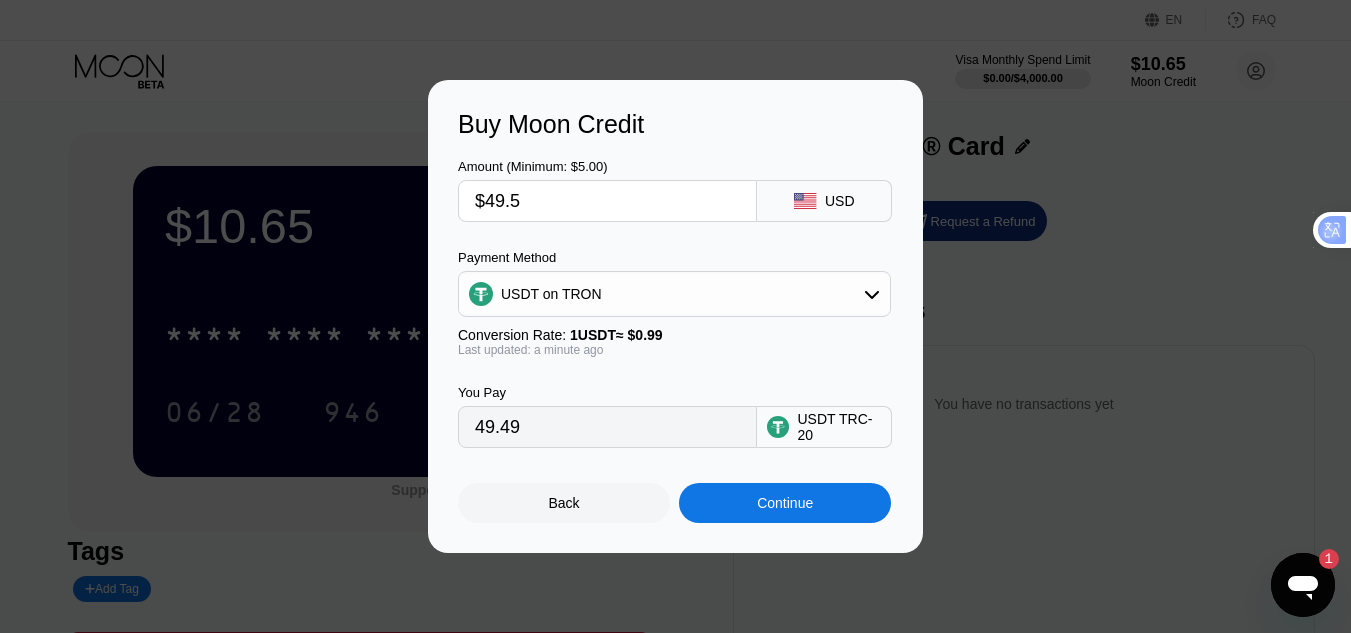 type on "50.00" 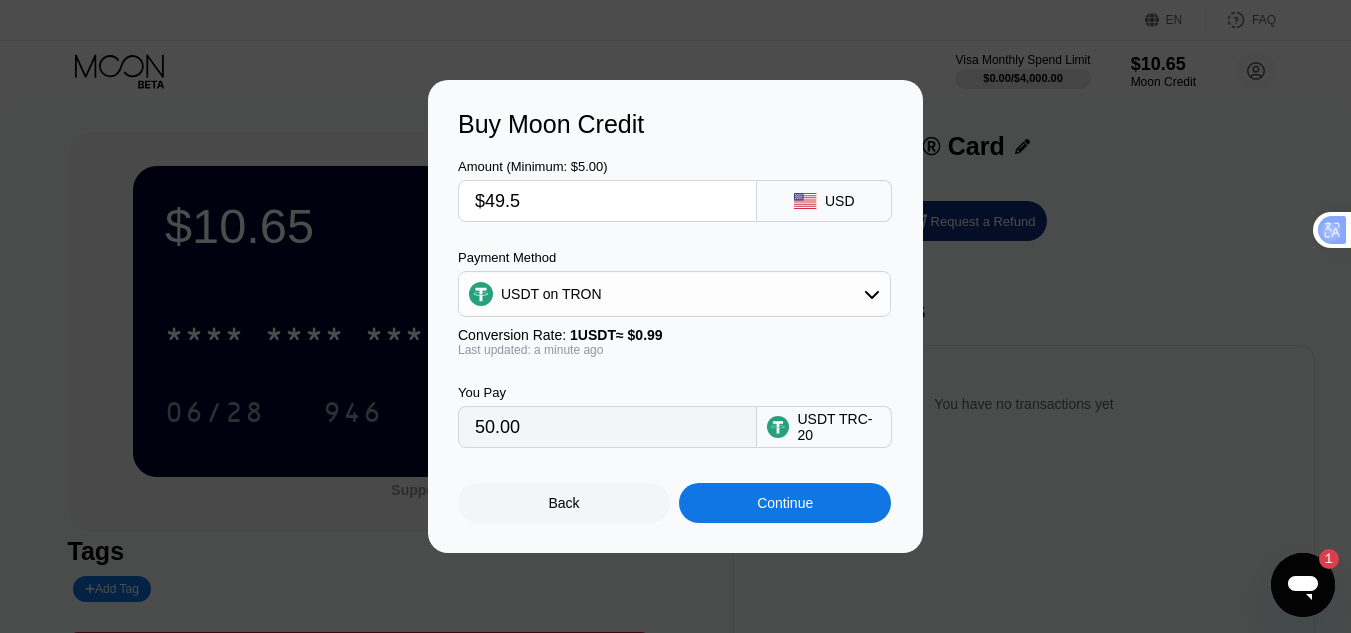 type on "$49.51" 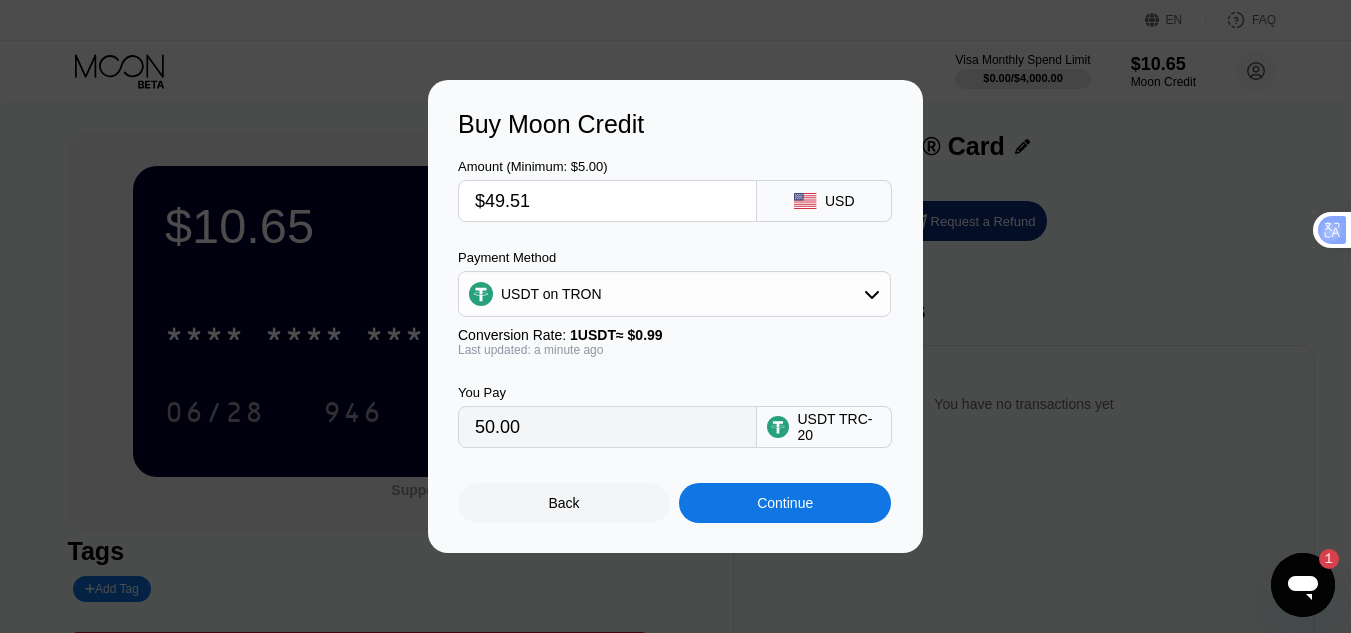 type on "50.01" 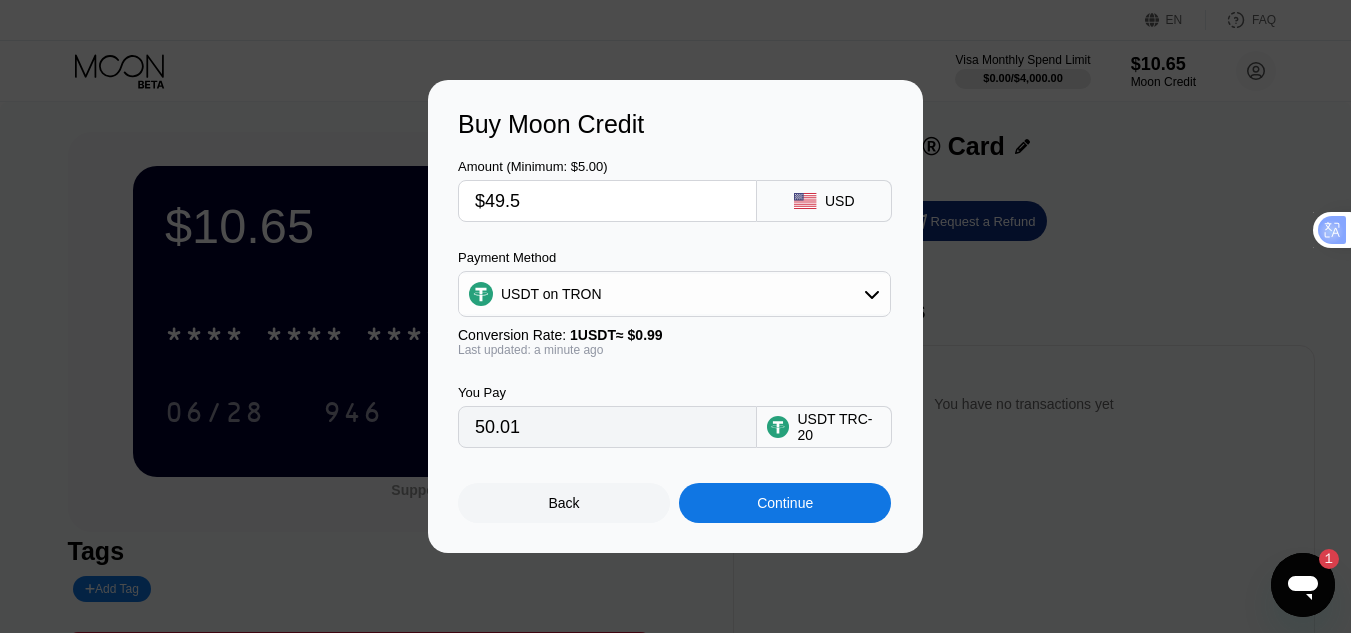 type on "$49." 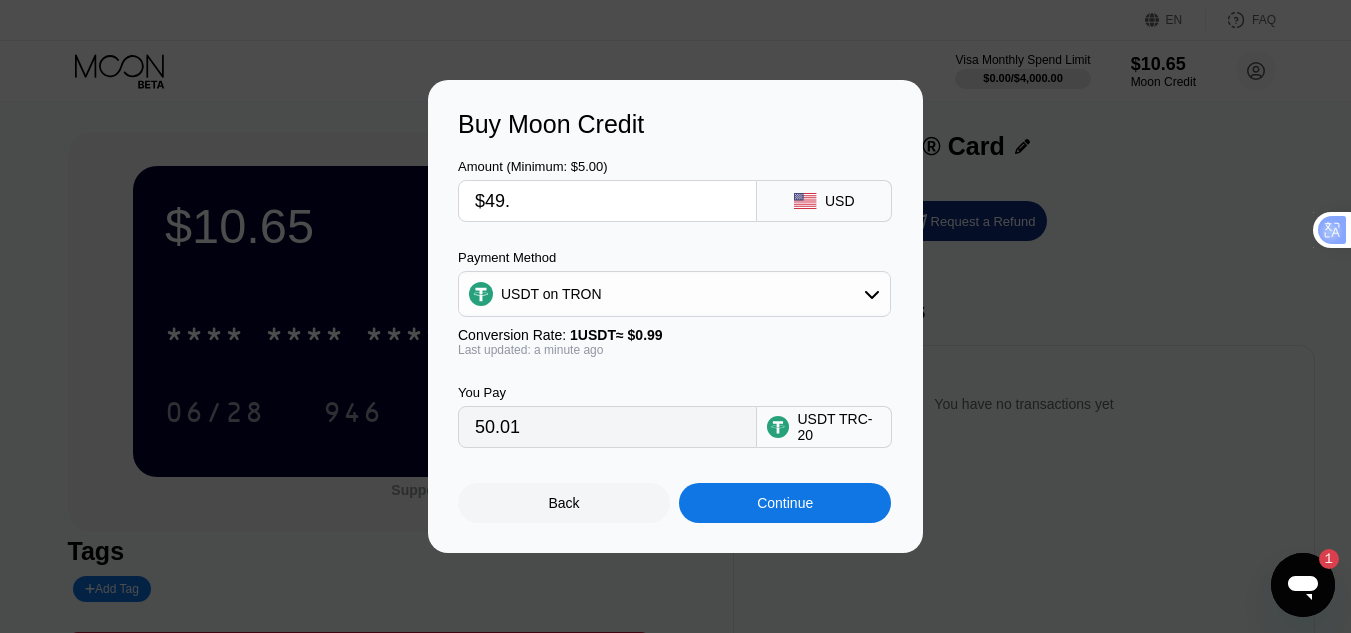type on "49.49" 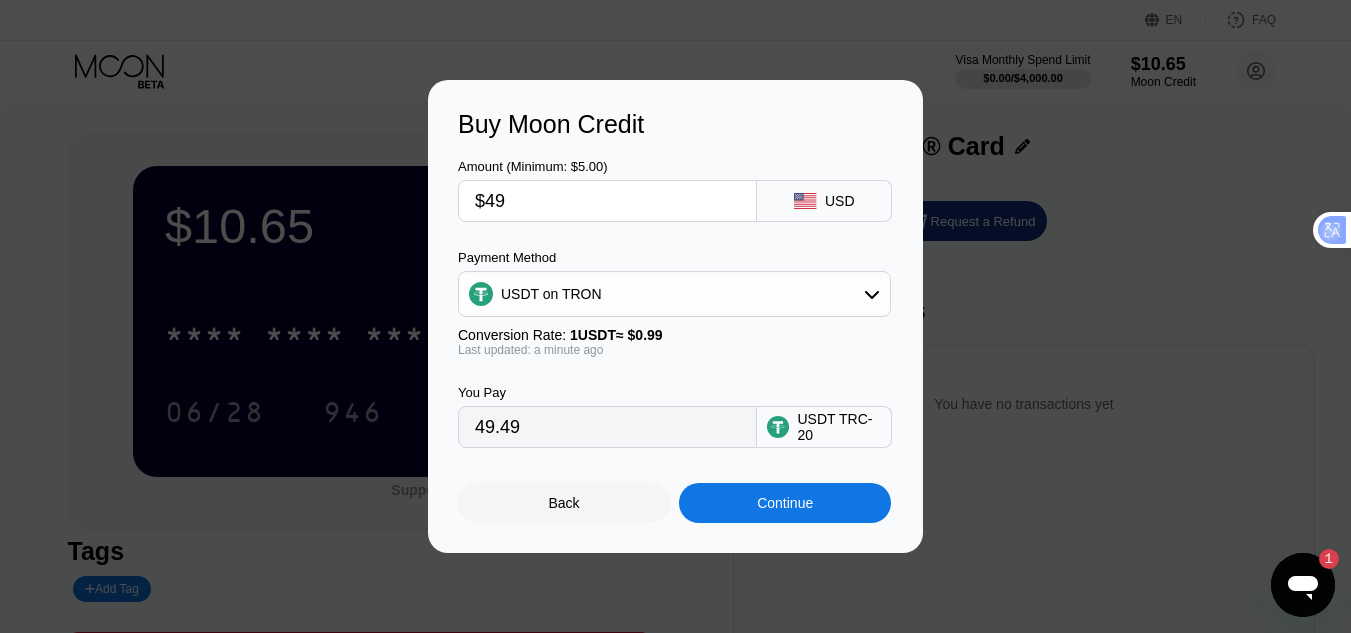 type on "$49" 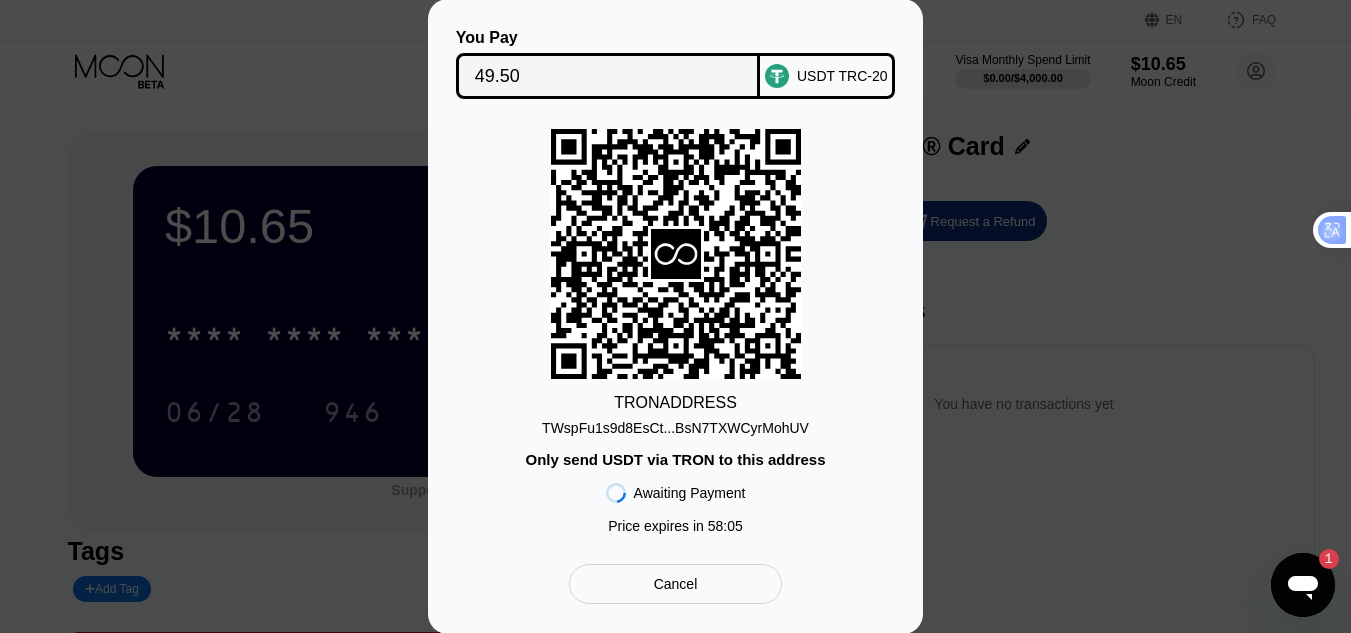 click on "TRON  ADDRESS TWspFu1s9d8EsCt...BsN7TXWCyrMohUV Only send USDT via TRON to this address Awaiting Payment Price expires in   58 : 05" at bounding box center (675, 336) 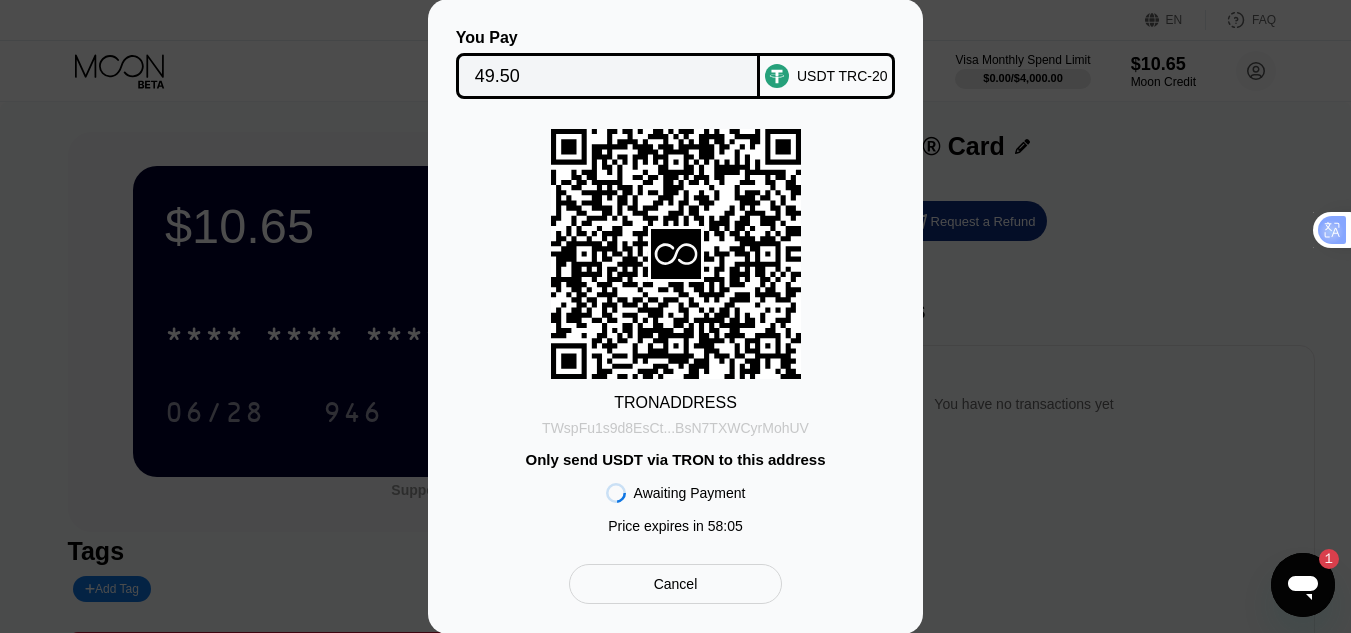 click on "TWspFu1s9d8EsCt...BsN7TXWCyrMohUV" at bounding box center [675, 428] 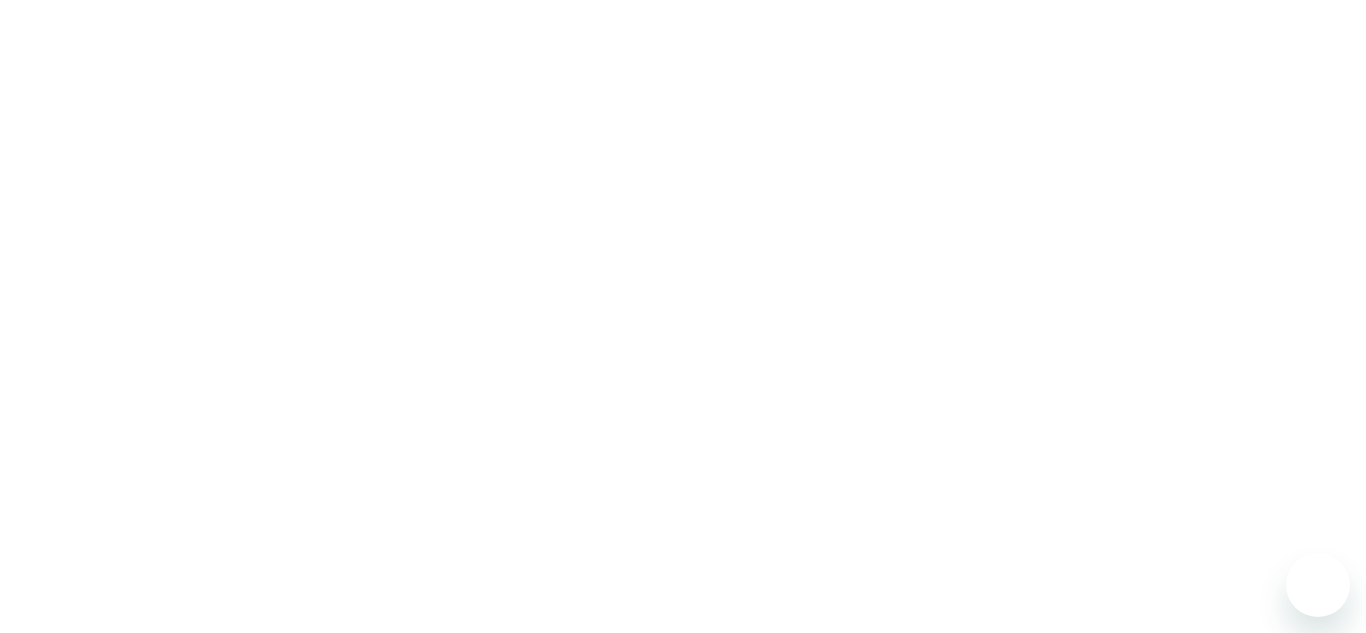 scroll, scrollTop: 0, scrollLeft: 0, axis: both 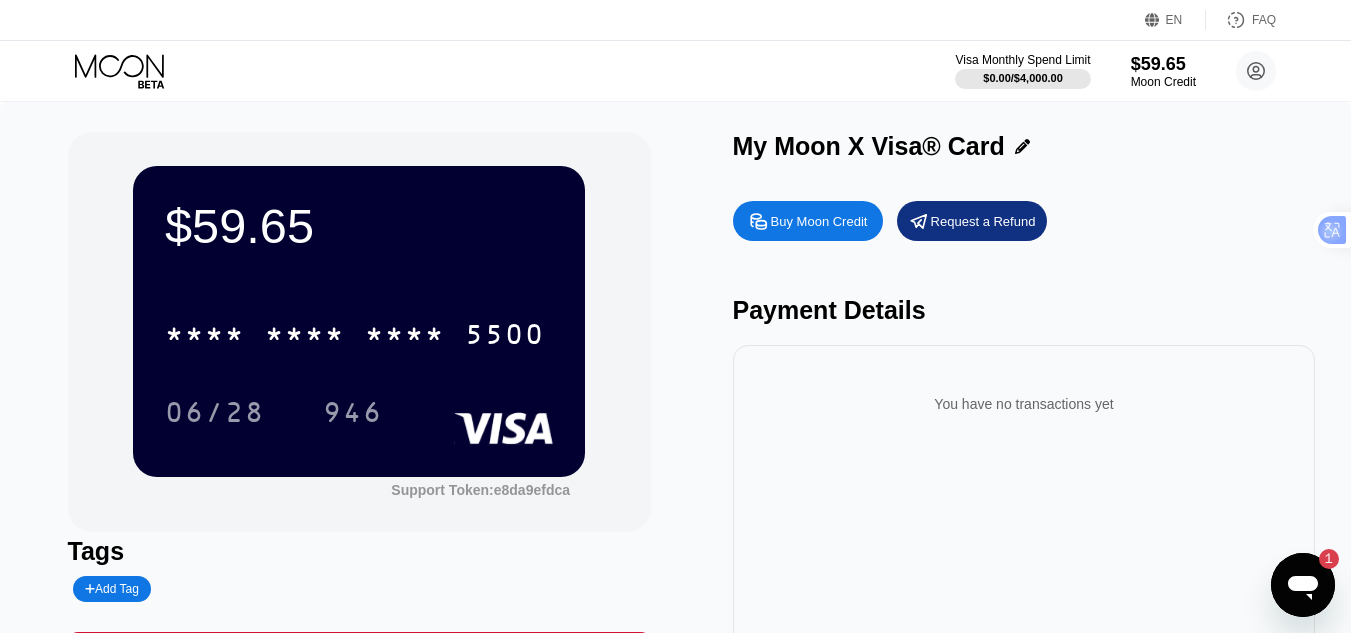 click at bounding box center (1303, 585) 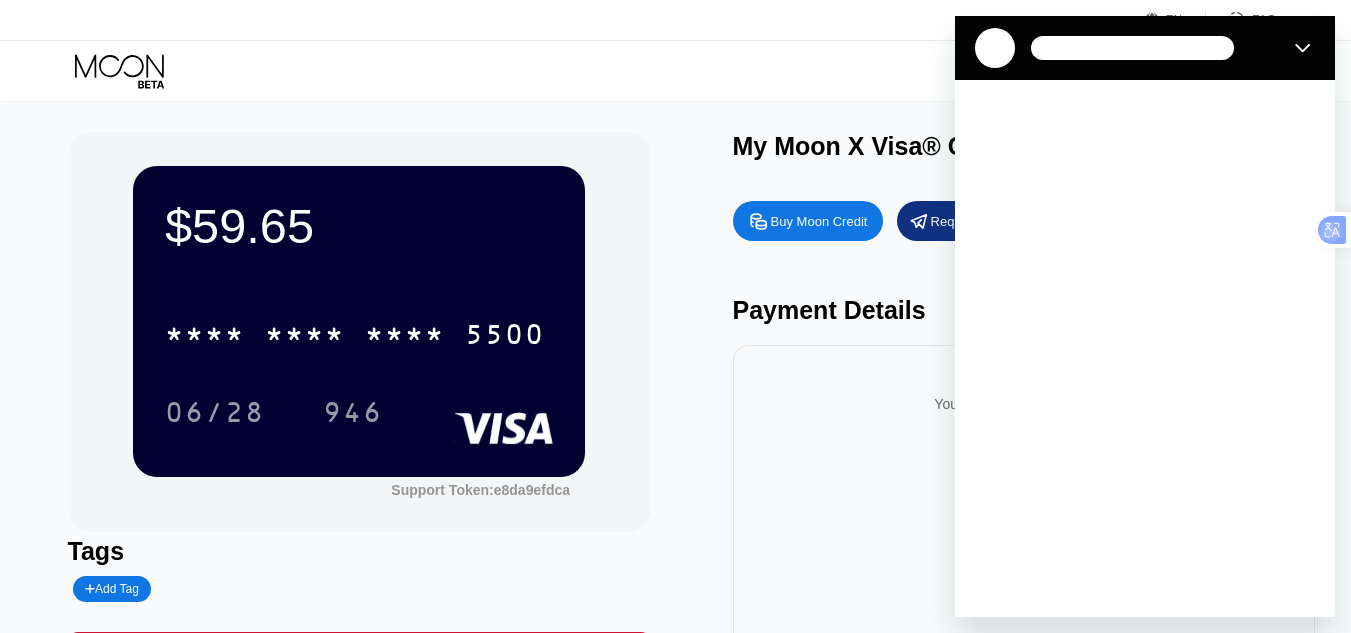 scroll, scrollTop: 0, scrollLeft: 0, axis: both 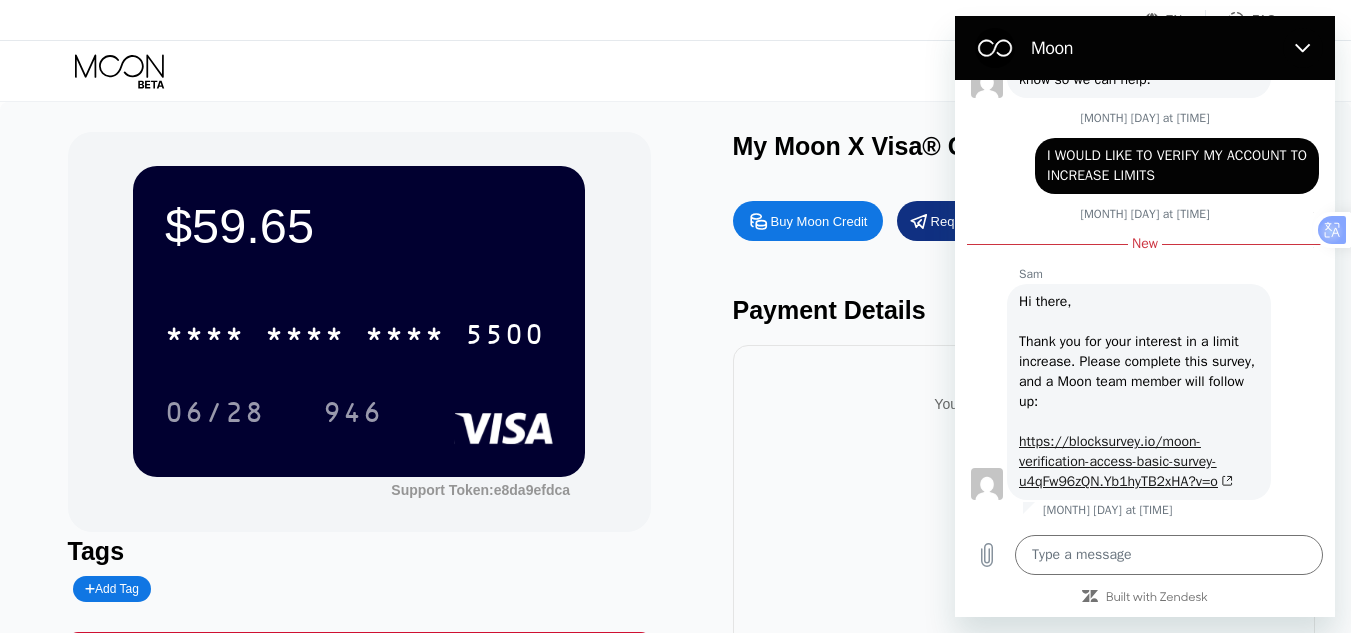 click on "https://blocksurvey.io/moon-verification-access-basic-survey-u4qFw96zQN.Yb1hyTB2xHA?v=o" at bounding box center (1126, 461) 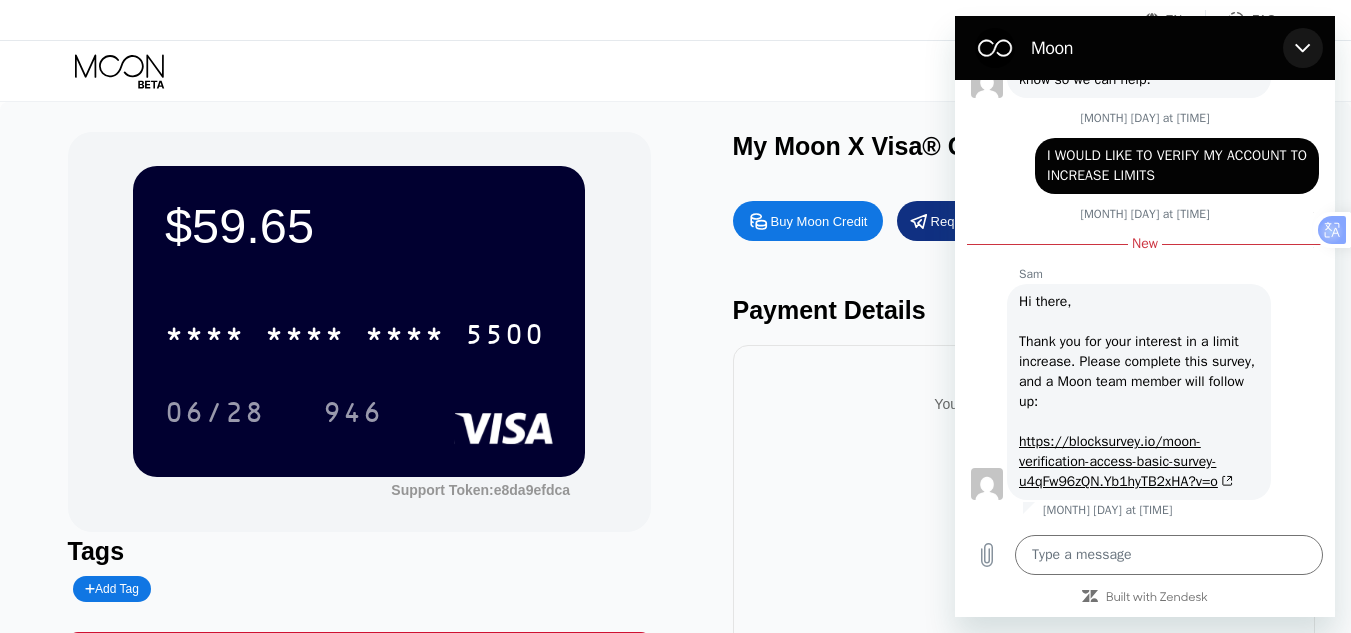 click at bounding box center [1303, 48] 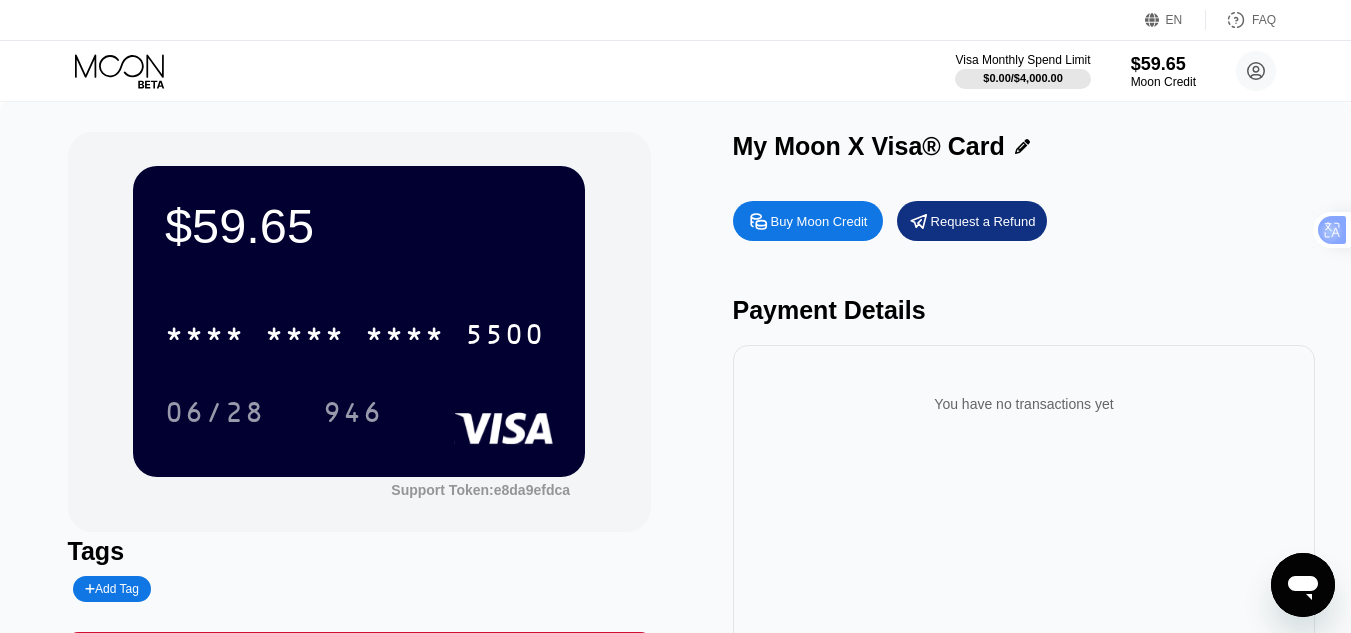 type on "x" 